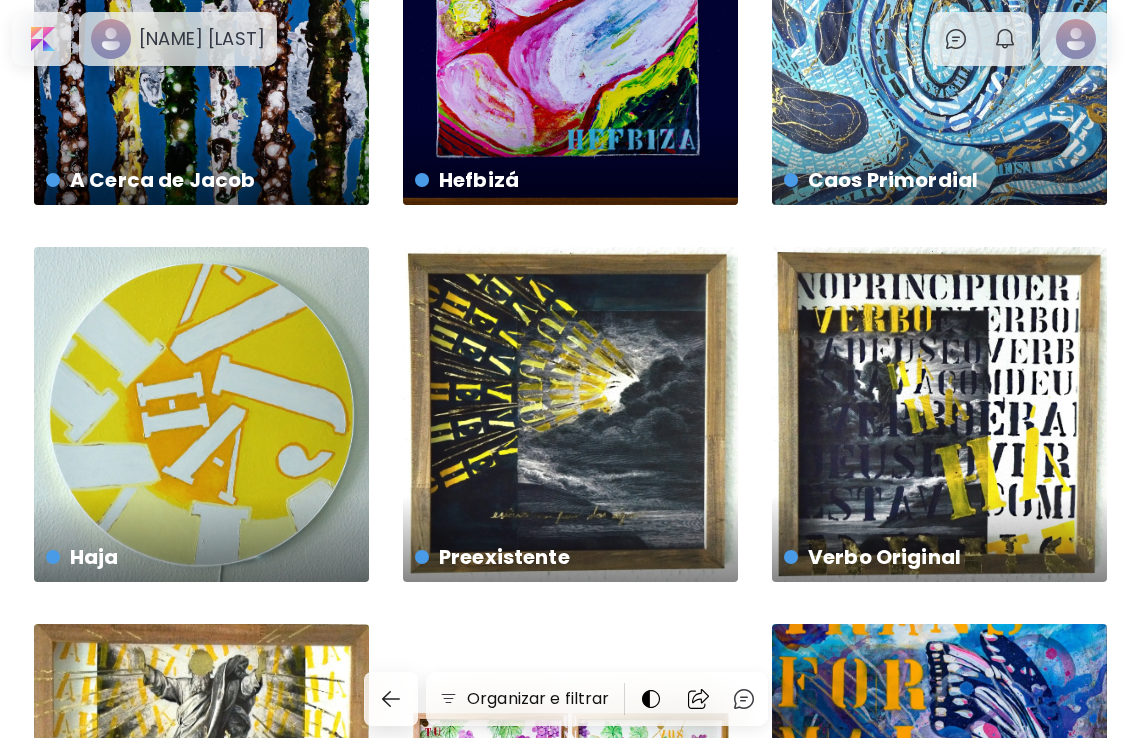 scroll, scrollTop: 600, scrollLeft: 0, axis: vertical 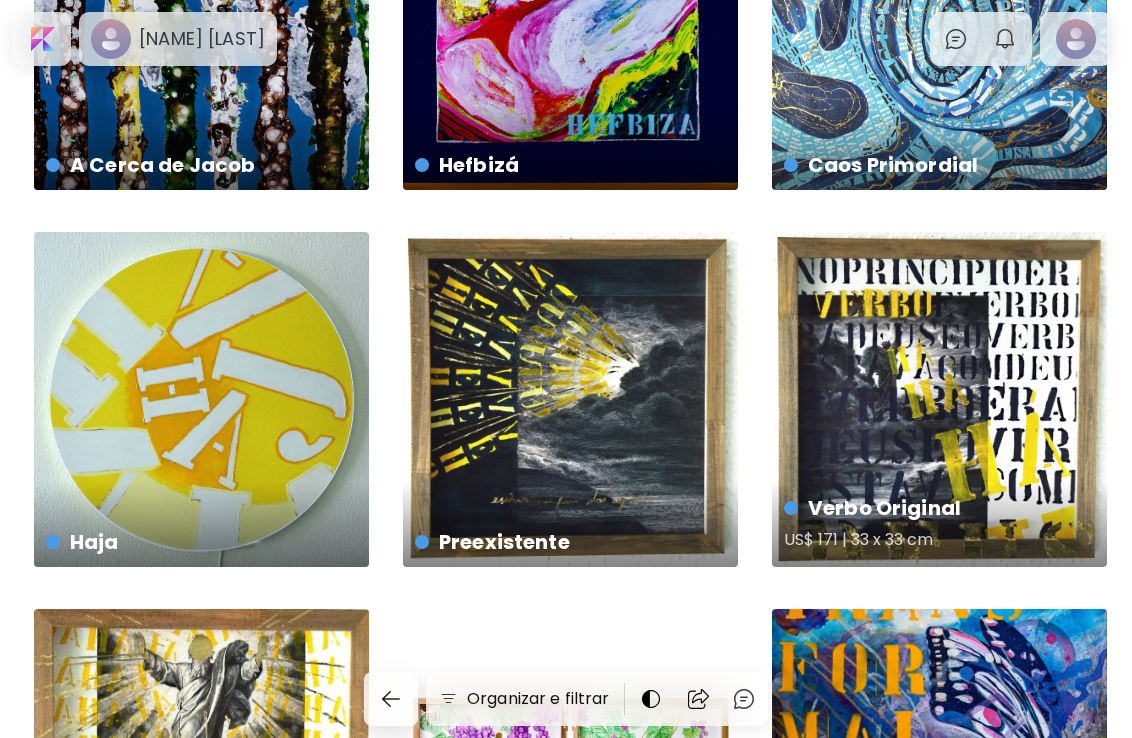 click on "Verbo Original US$ 171  |  33 x 33 cm" at bounding box center (939, 399) 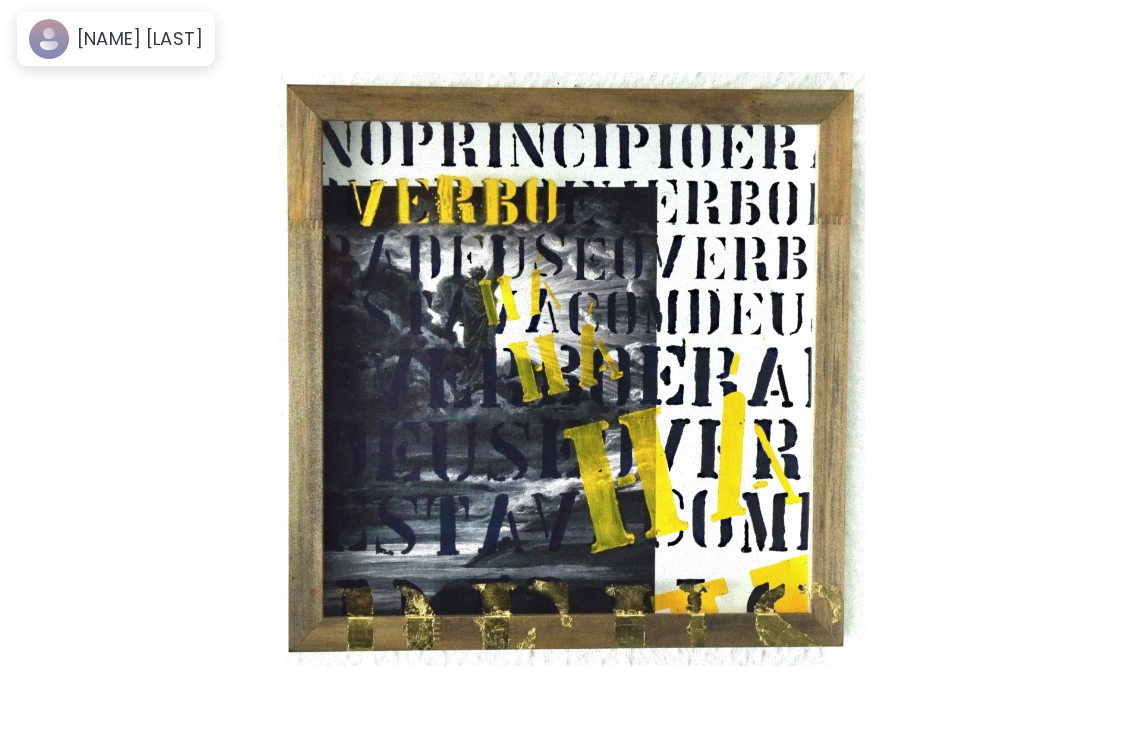 scroll, scrollTop: 0, scrollLeft: 0, axis: both 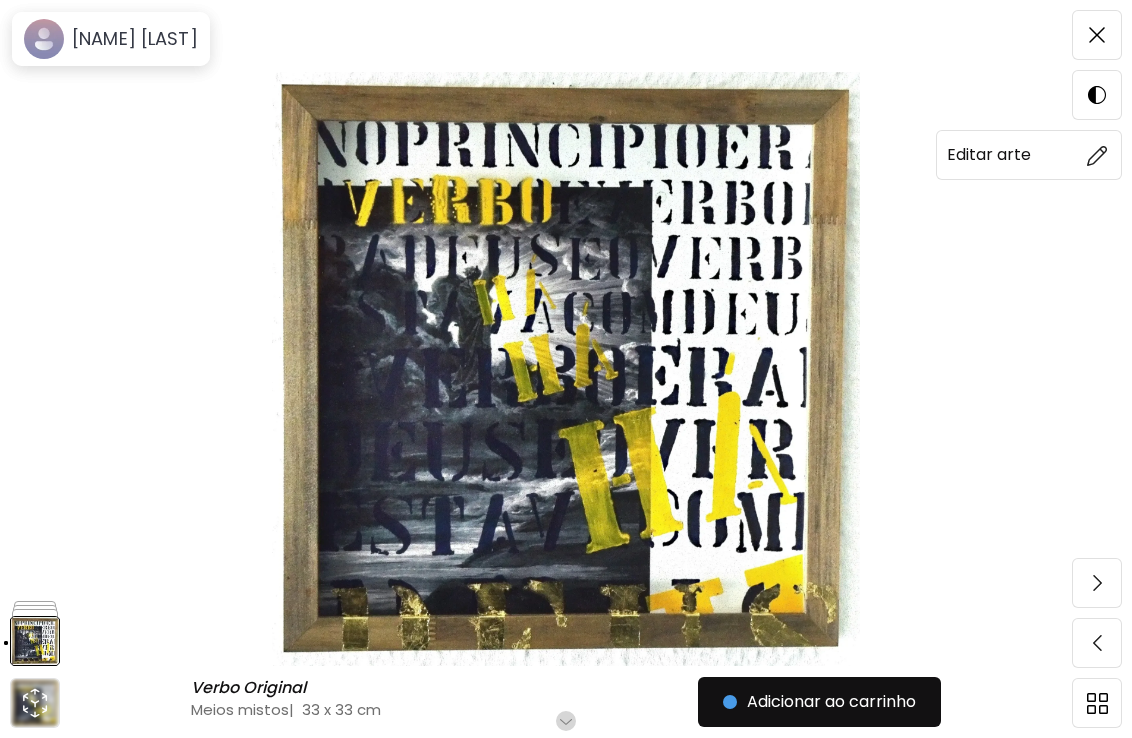 click at bounding box center [1097, 155] 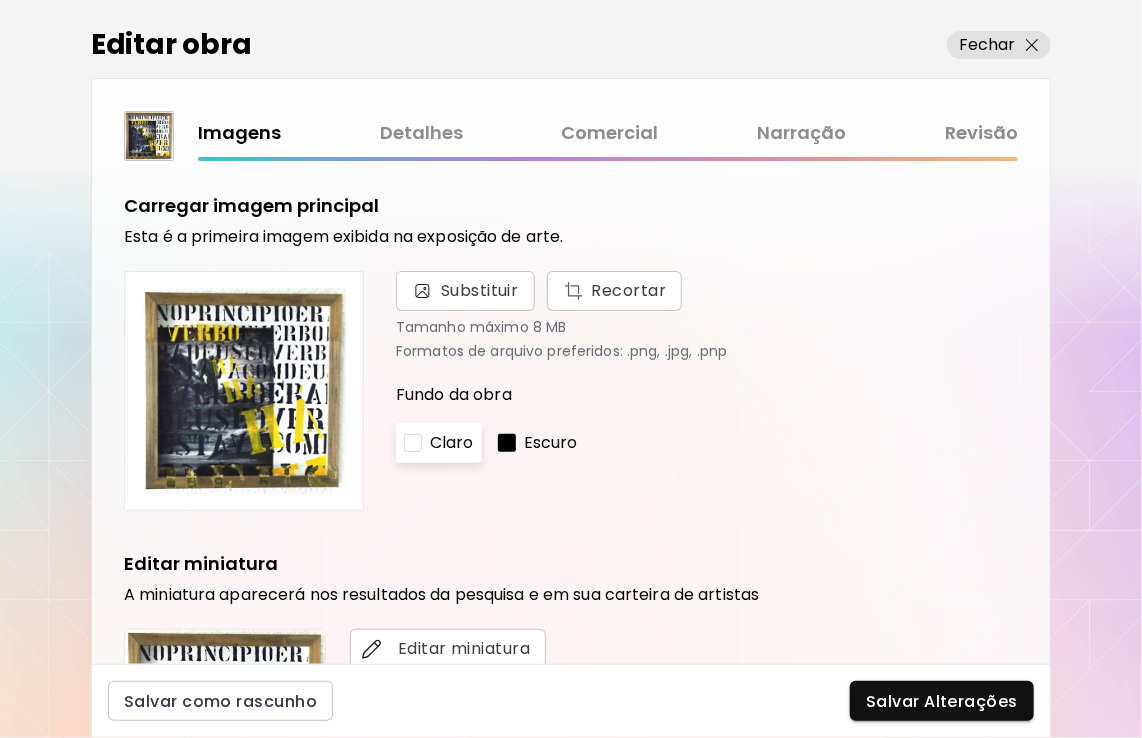 click on "Detalhes" at bounding box center (421, 133) 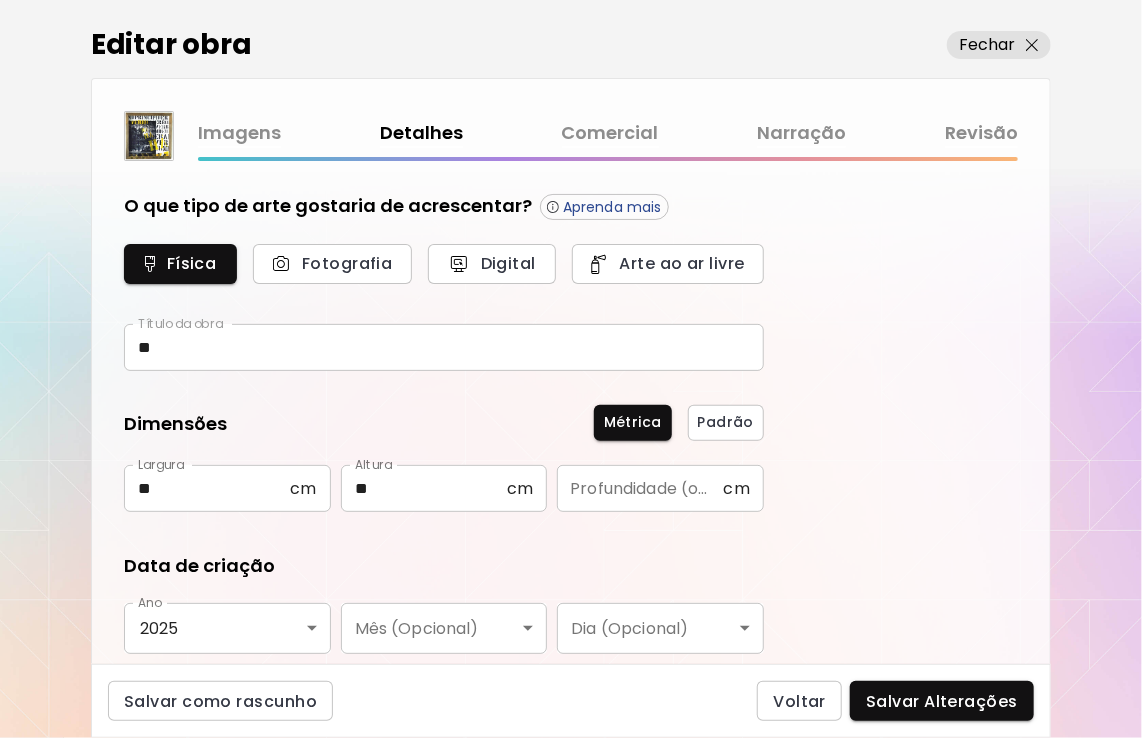 type on "**********" 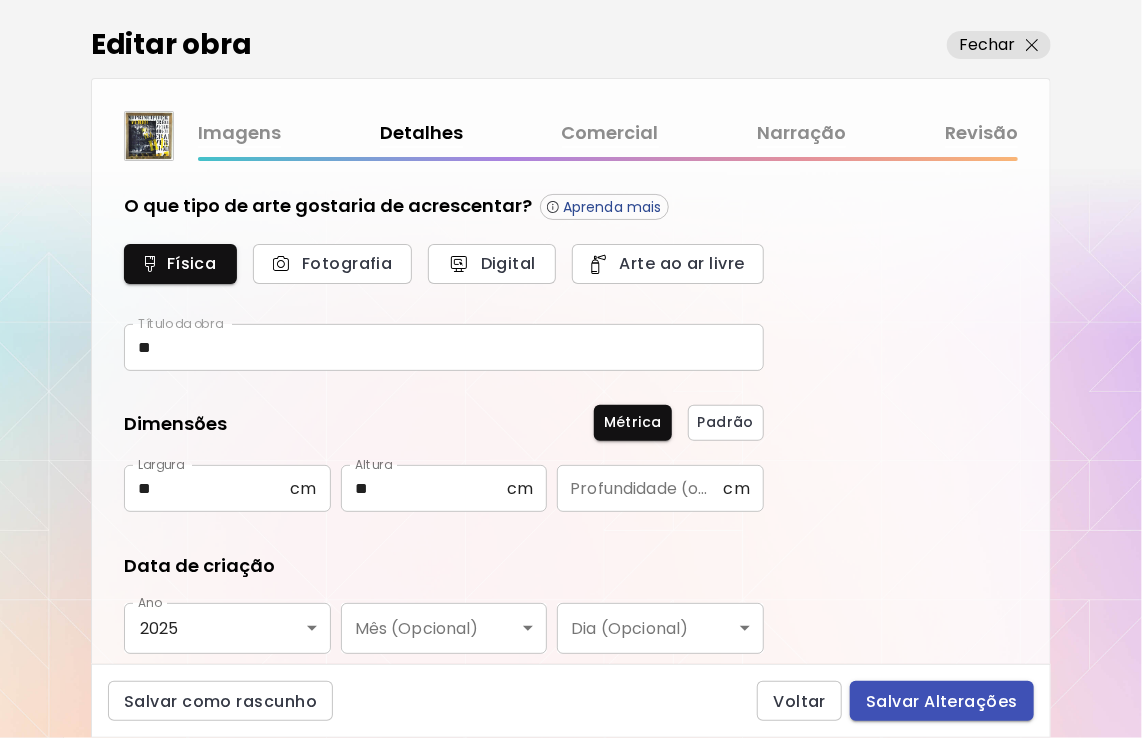 click on "Salvar Alterações" at bounding box center [942, 701] 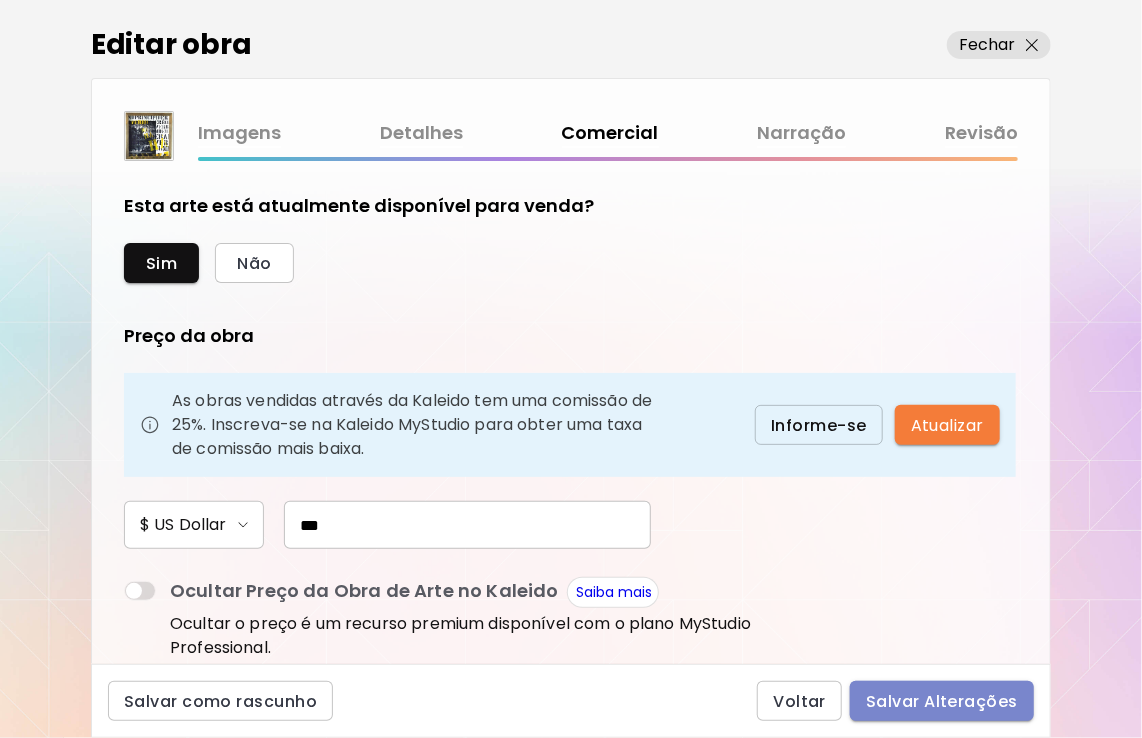 click on "Salvar Alterações" at bounding box center (942, 701) 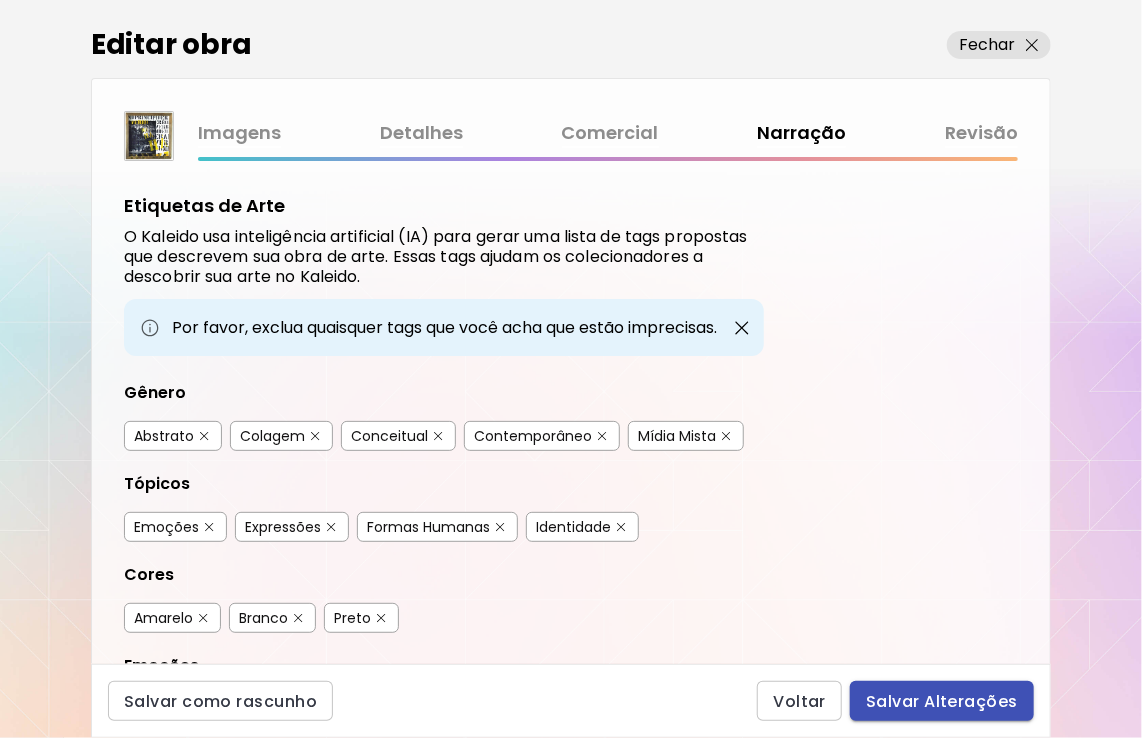 click on "Salvar Alterações" at bounding box center [942, 701] 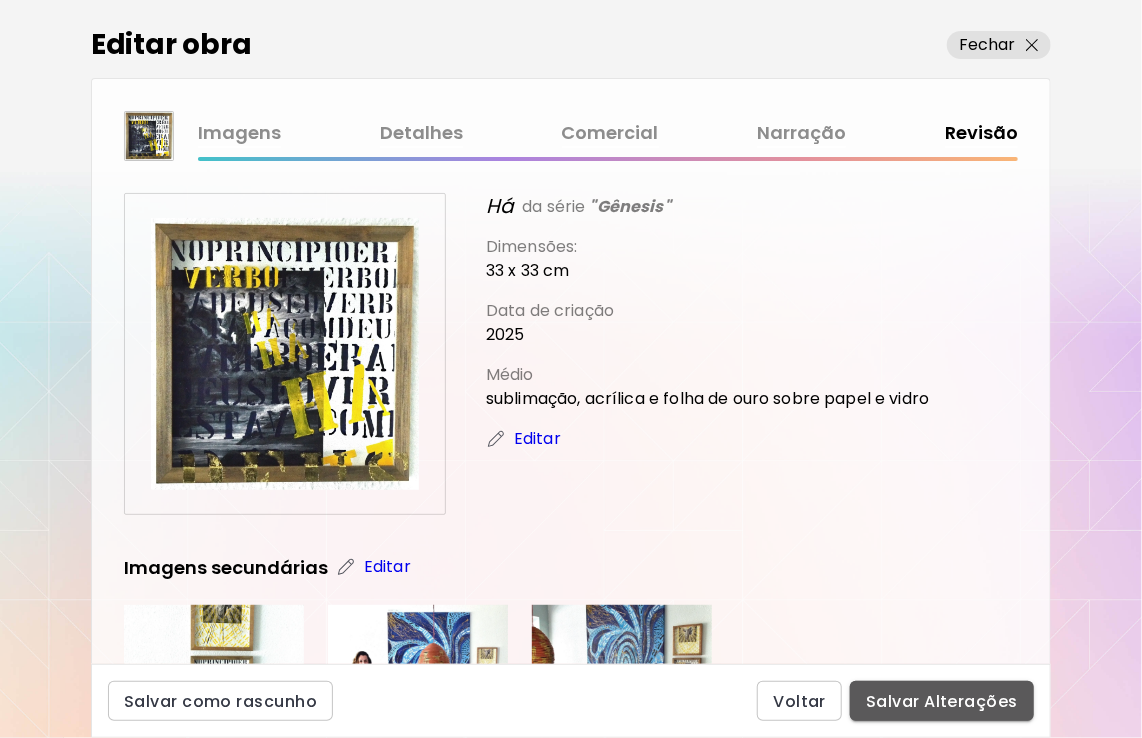 click on "Salvar Alterações" at bounding box center (942, 701) 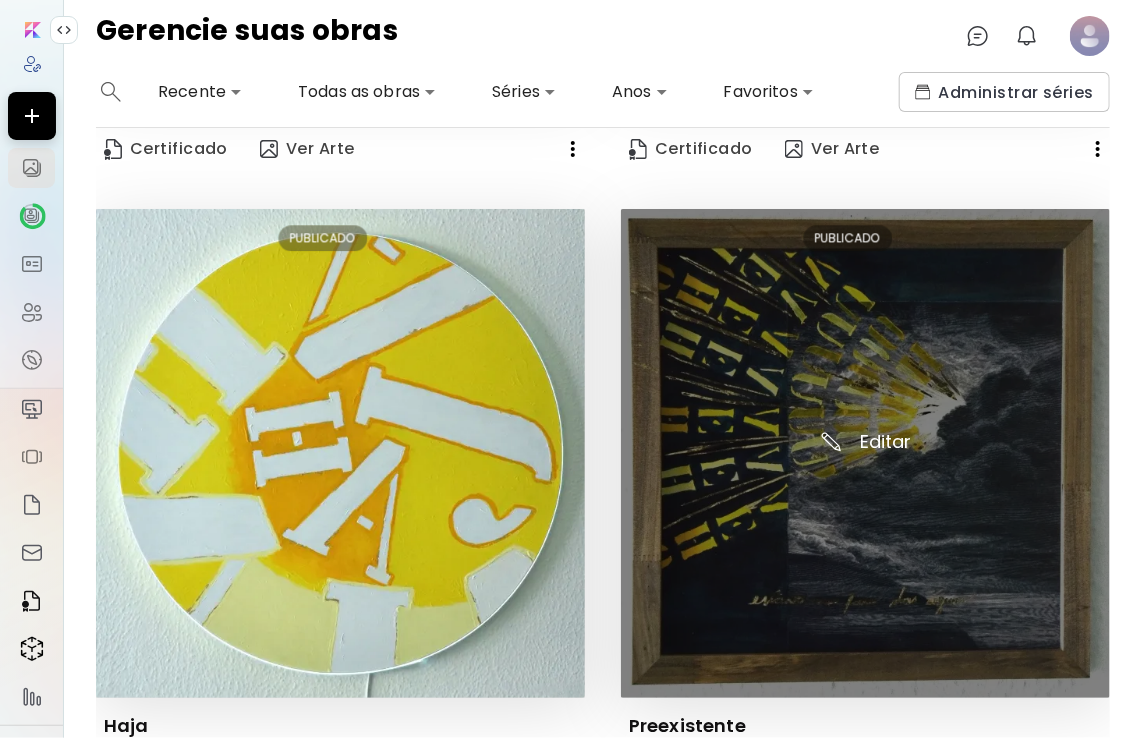 scroll, scrollTop: 1800, scrollLeft: 0, axis: vertical 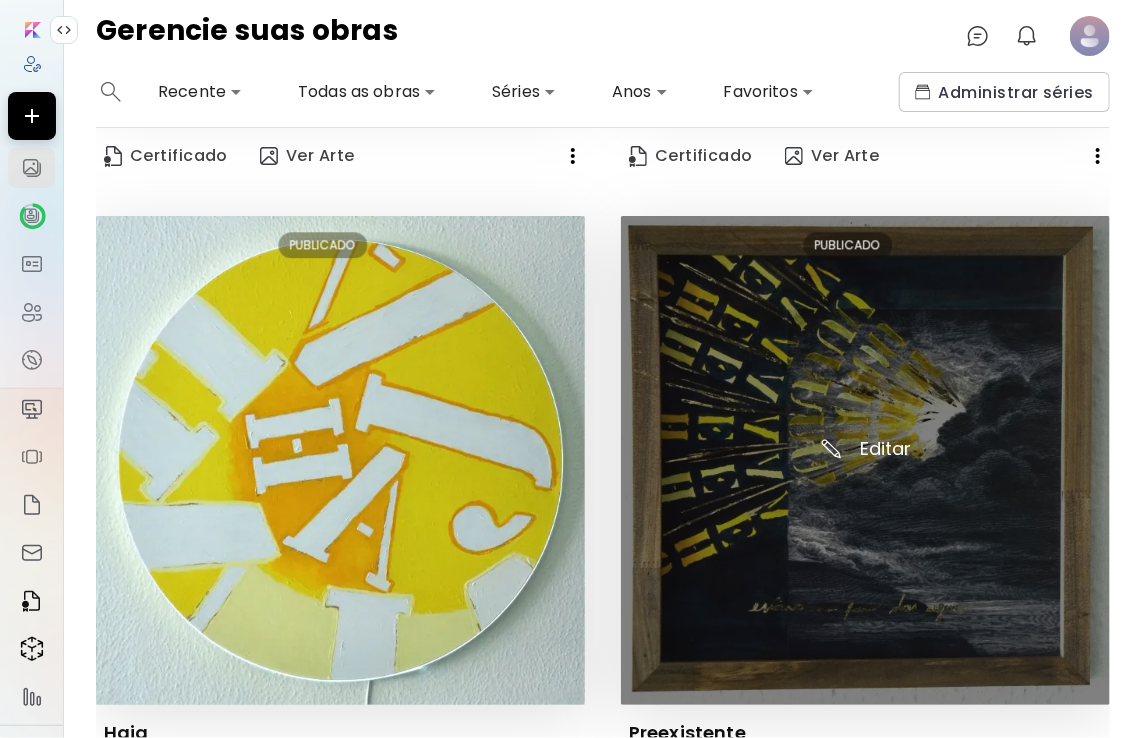 click at bounding box center [865, 460] 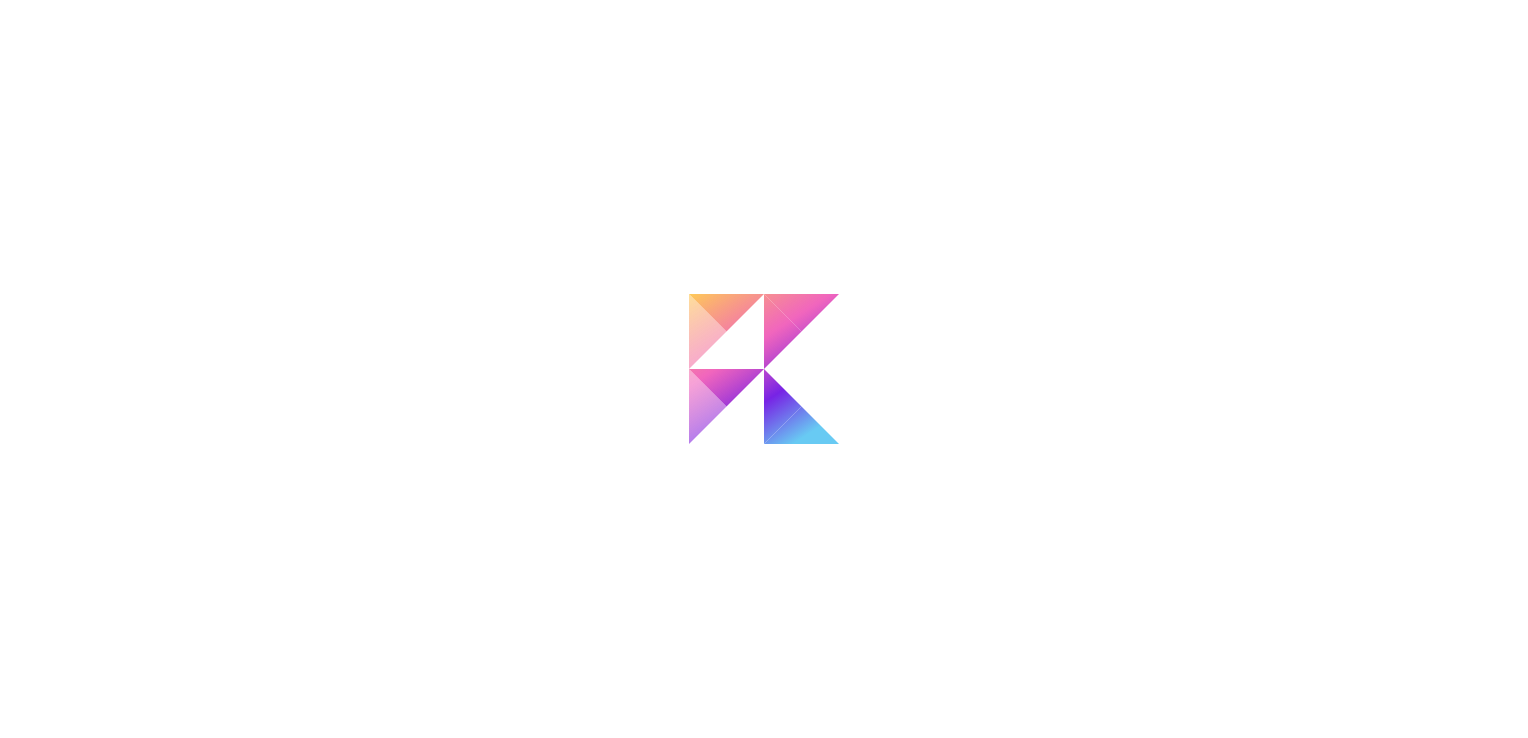 scroll, scrollTop: 0, scrollLeft: 0, axis: both 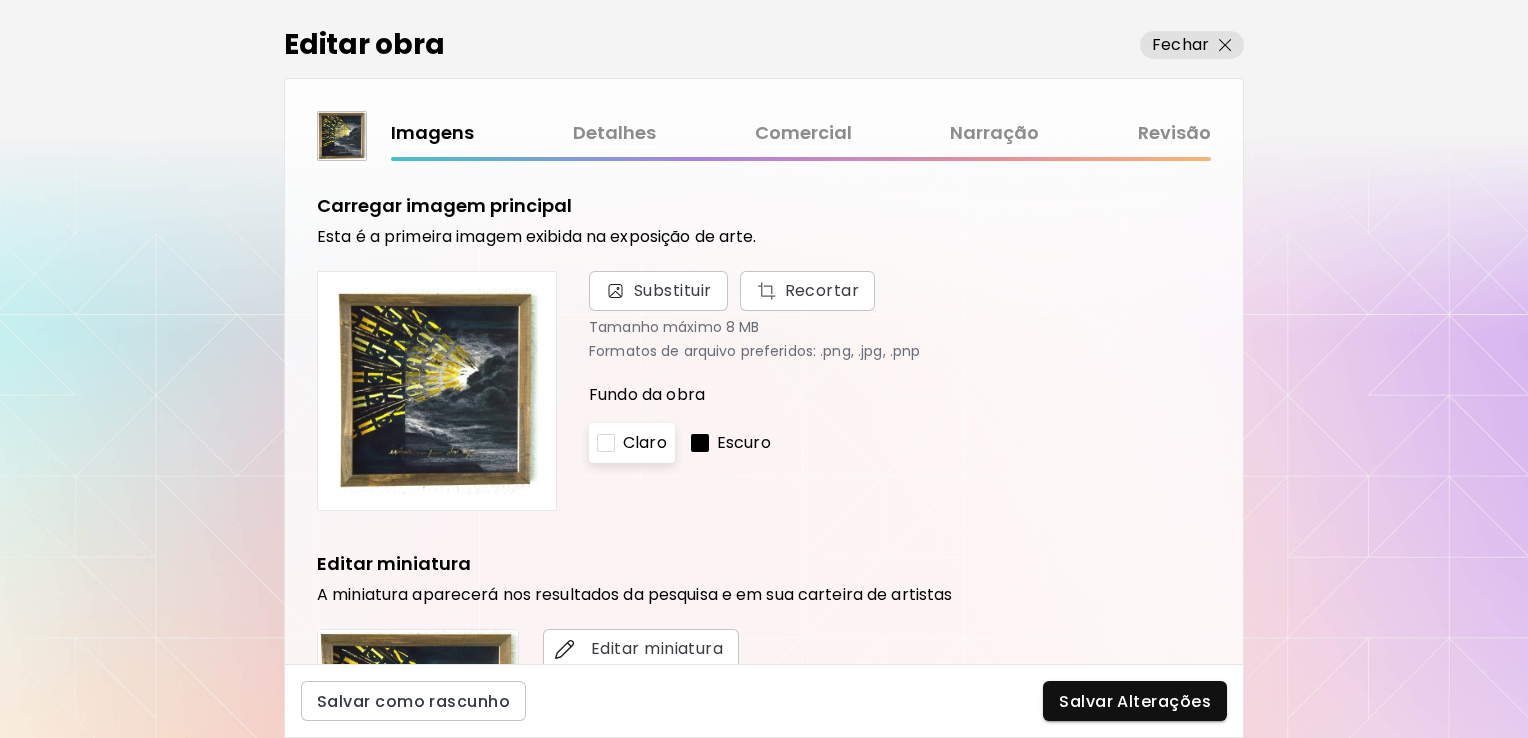 click on "Detalhes" at bounding box center (614, 133) 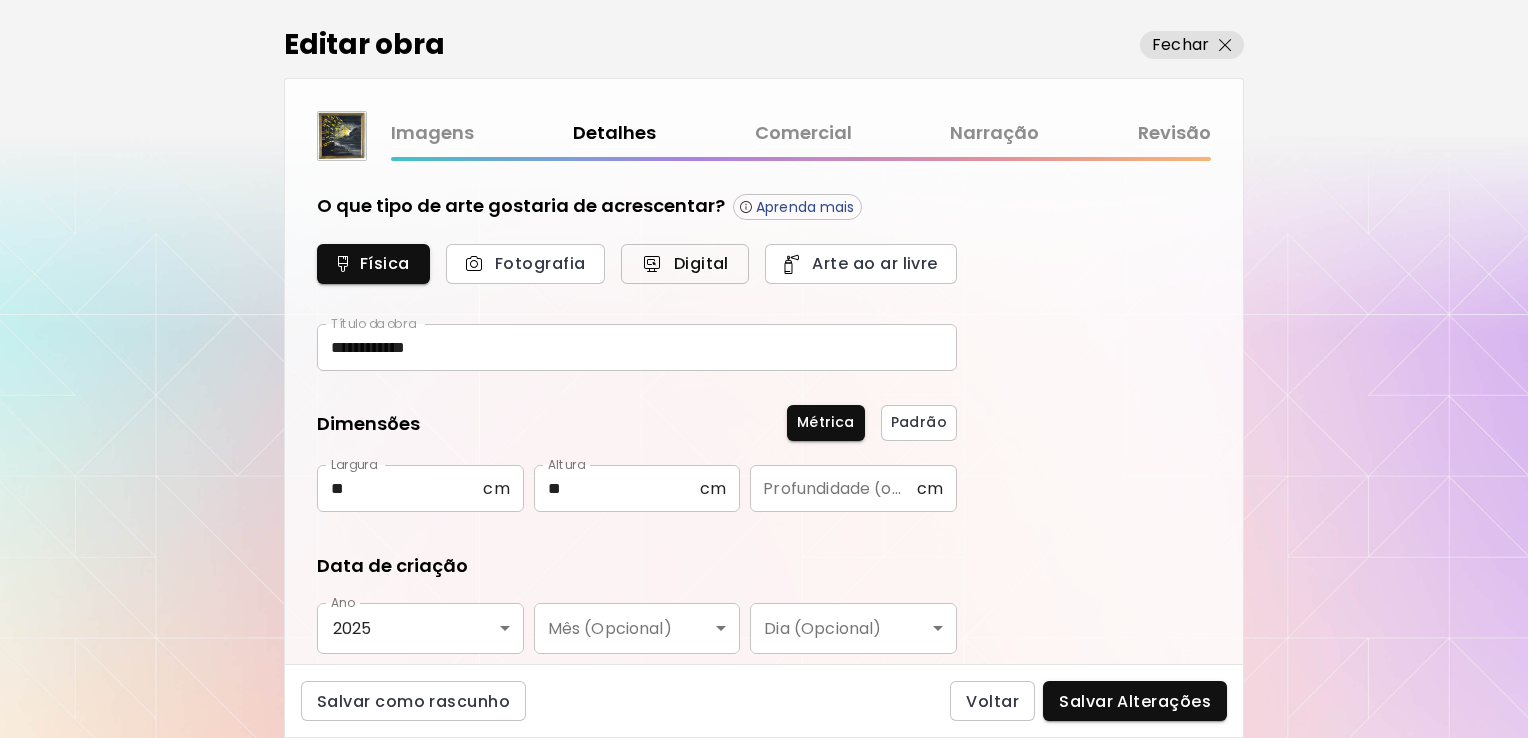 type on "**********" 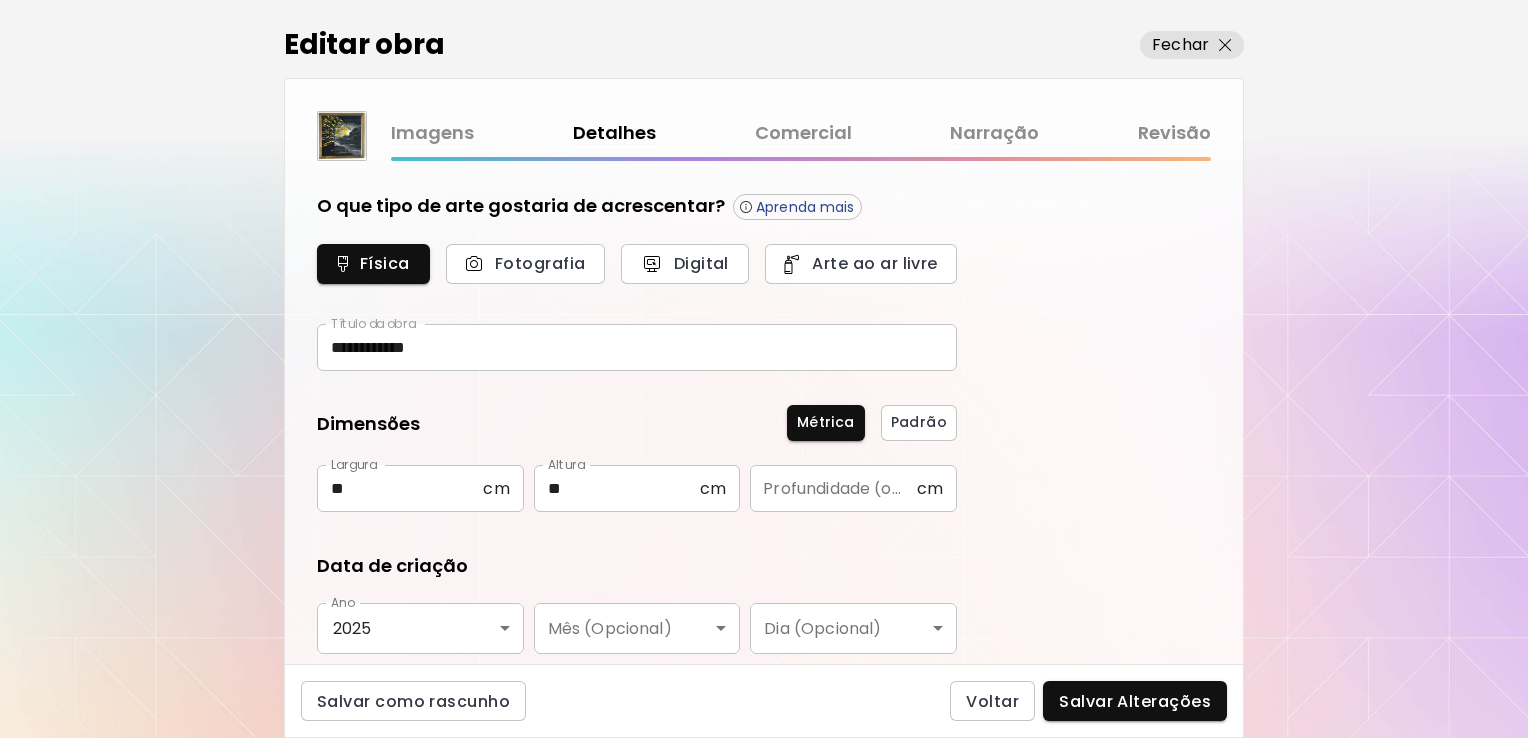 click on "**********" at bounding box center [637, 347] 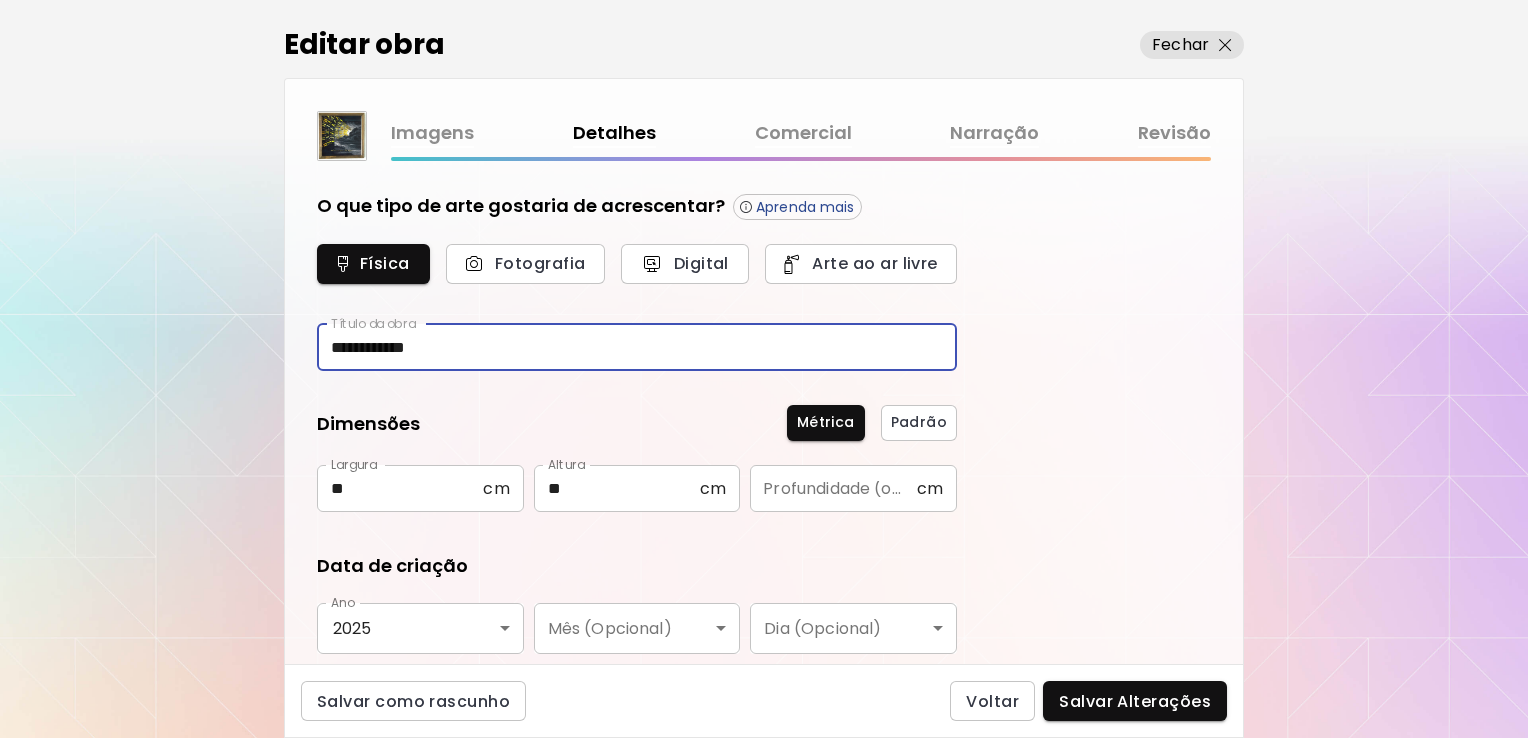 click on "**********" at bounding box center (637, 347) 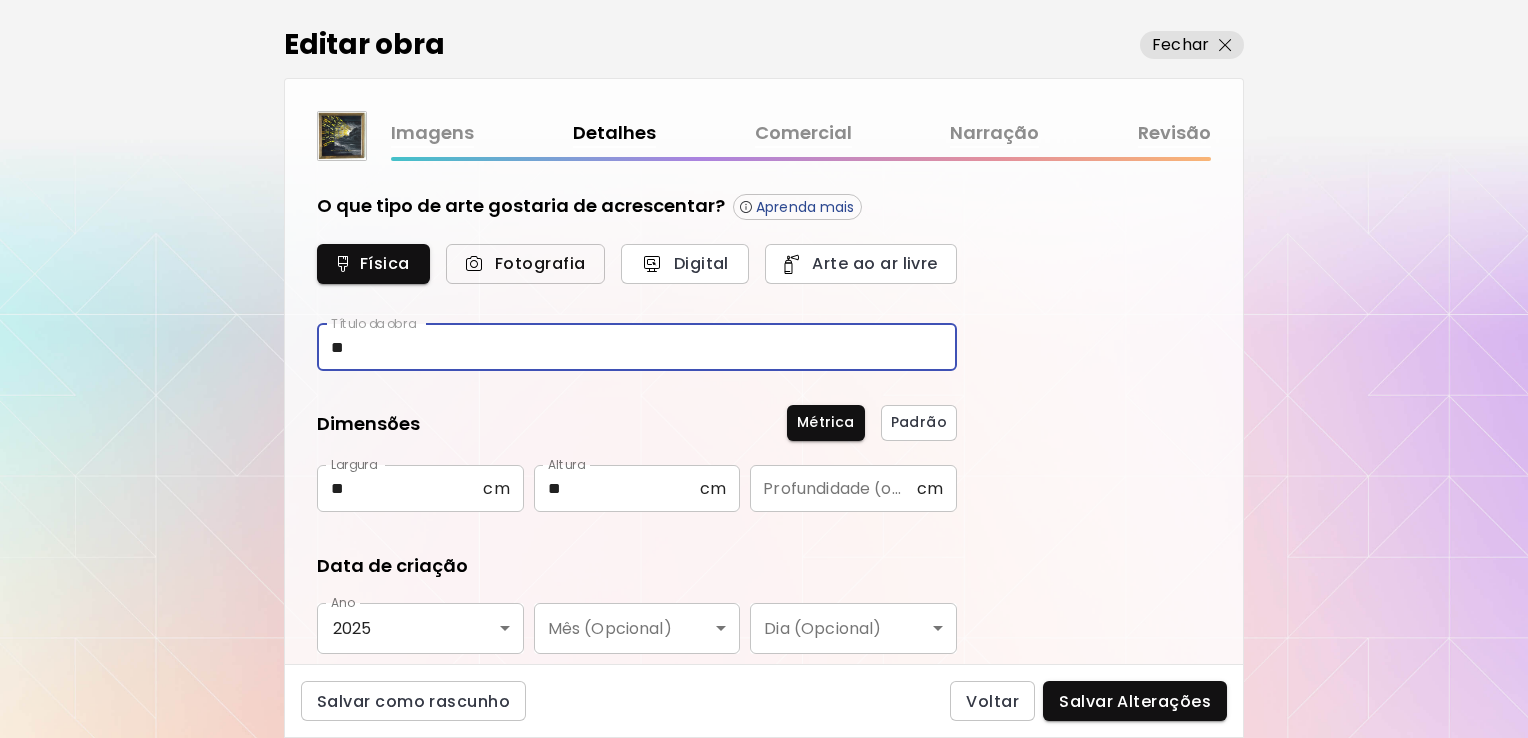 type on "*" 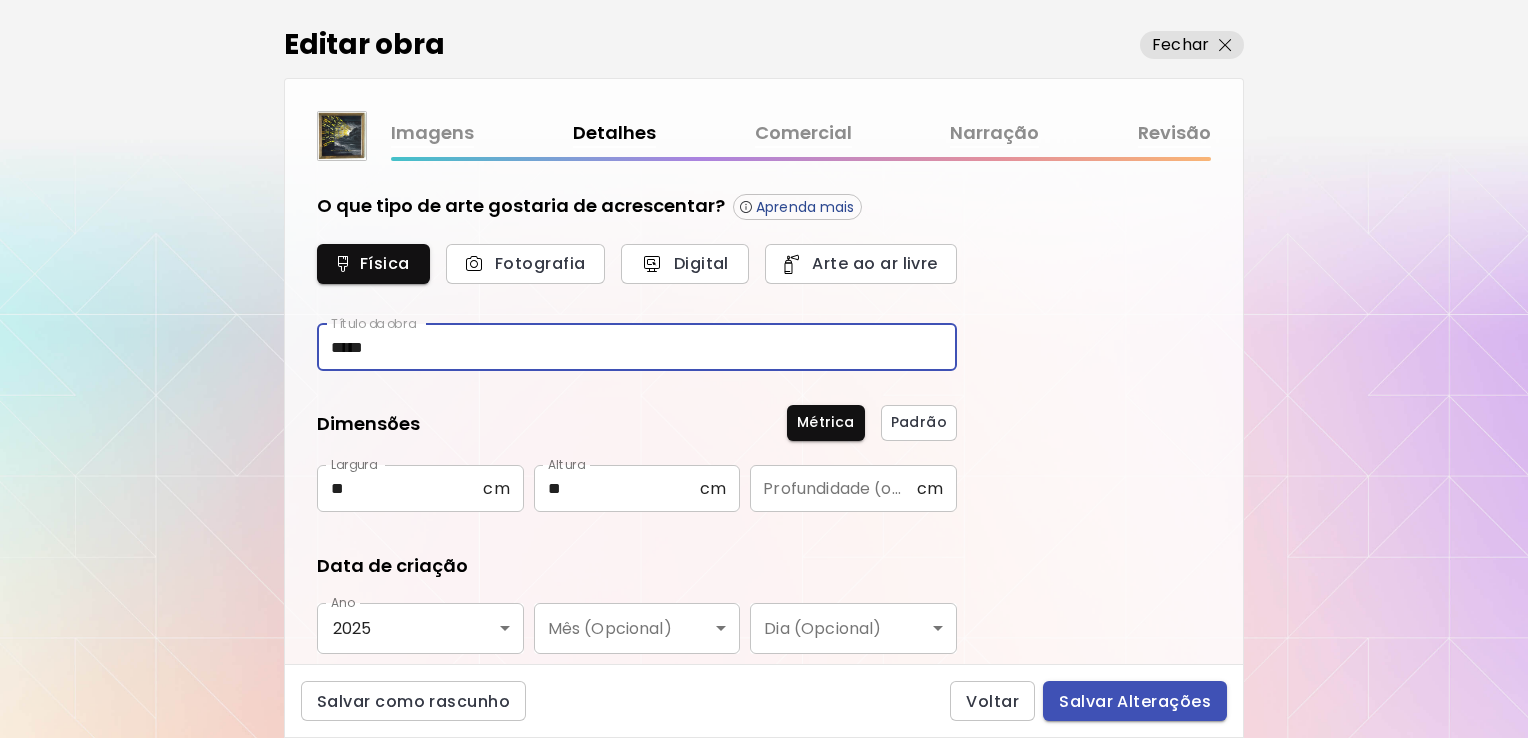 type on "*****" 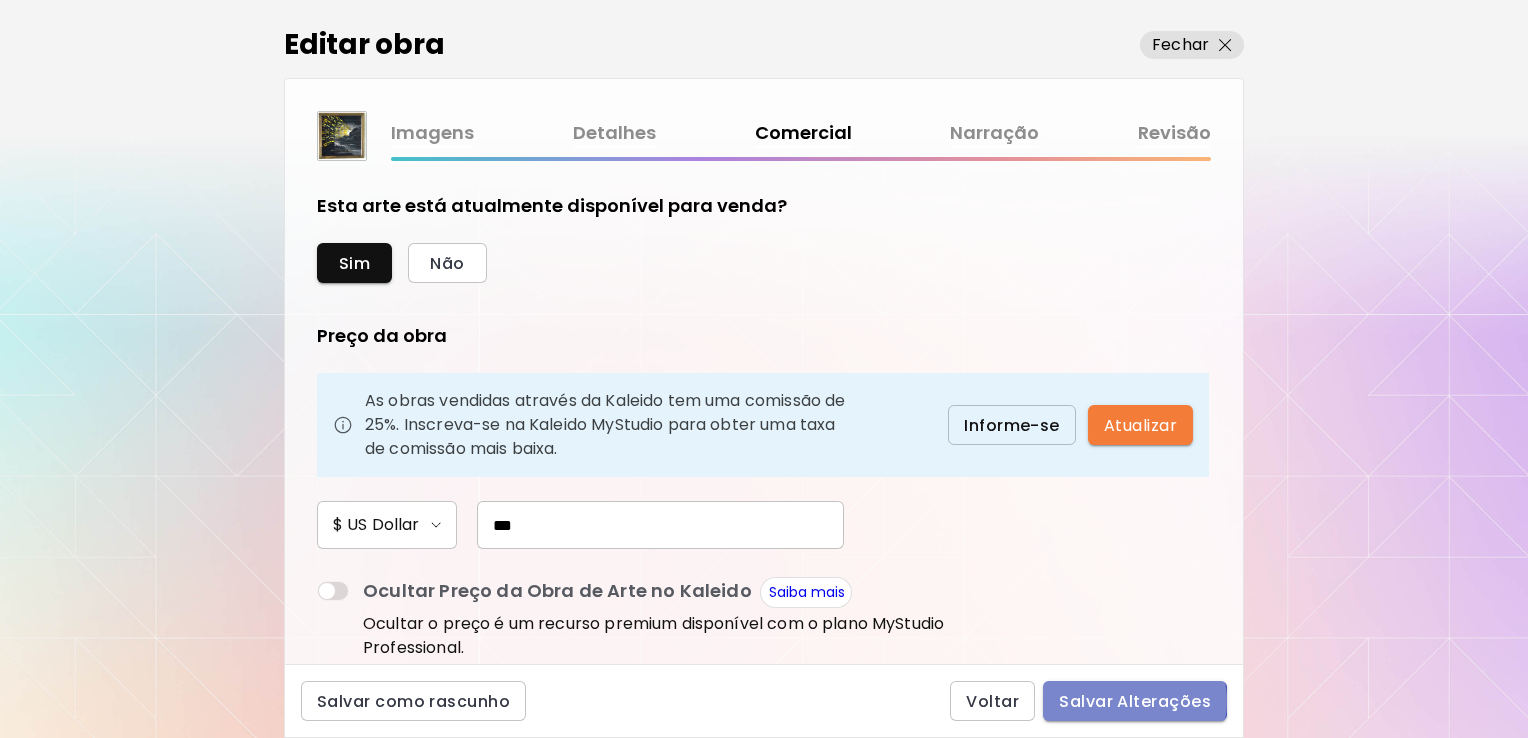 click on "Salvar Alterações" at bounding box center [1135, 701] 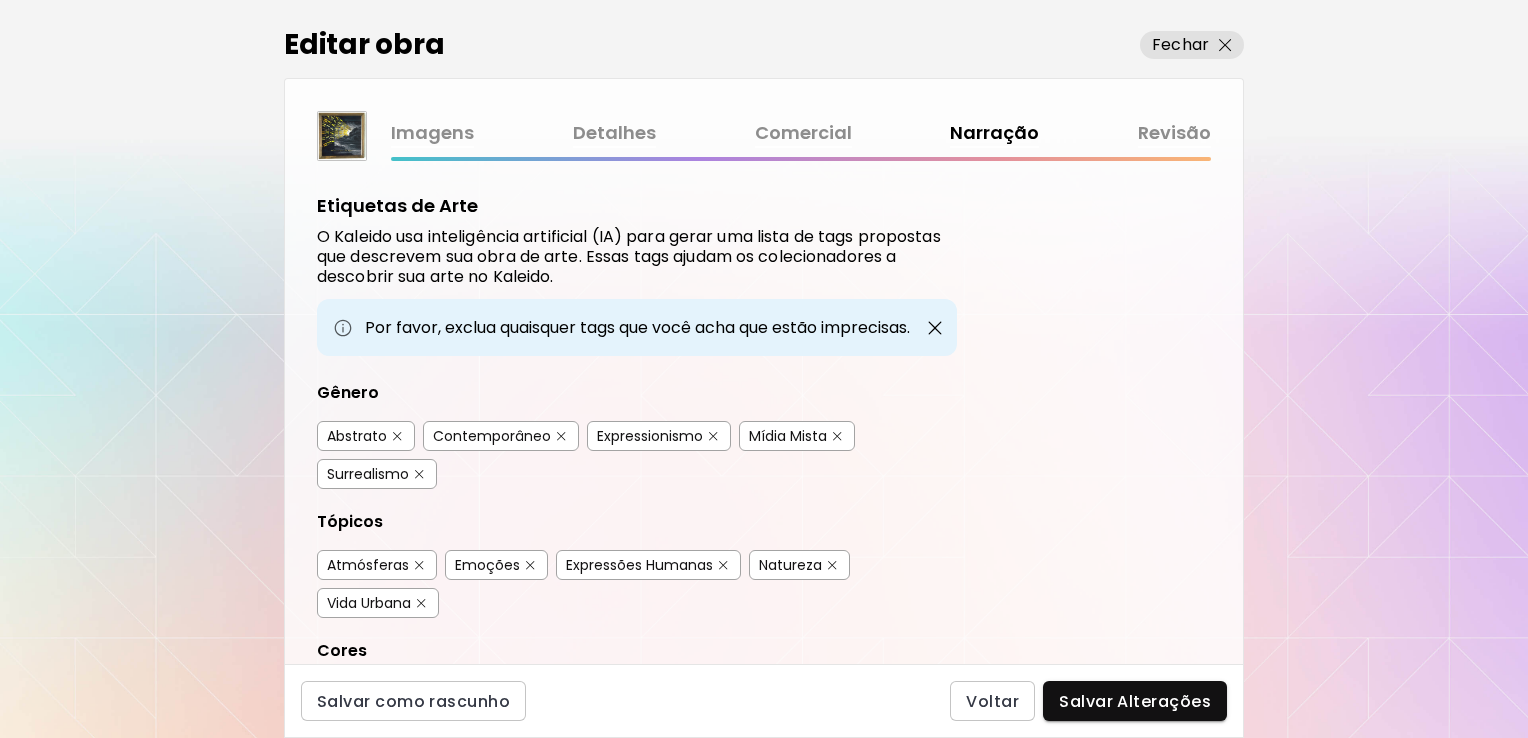 click on "Salvar Alterações" at bounding box center [1135, 701] 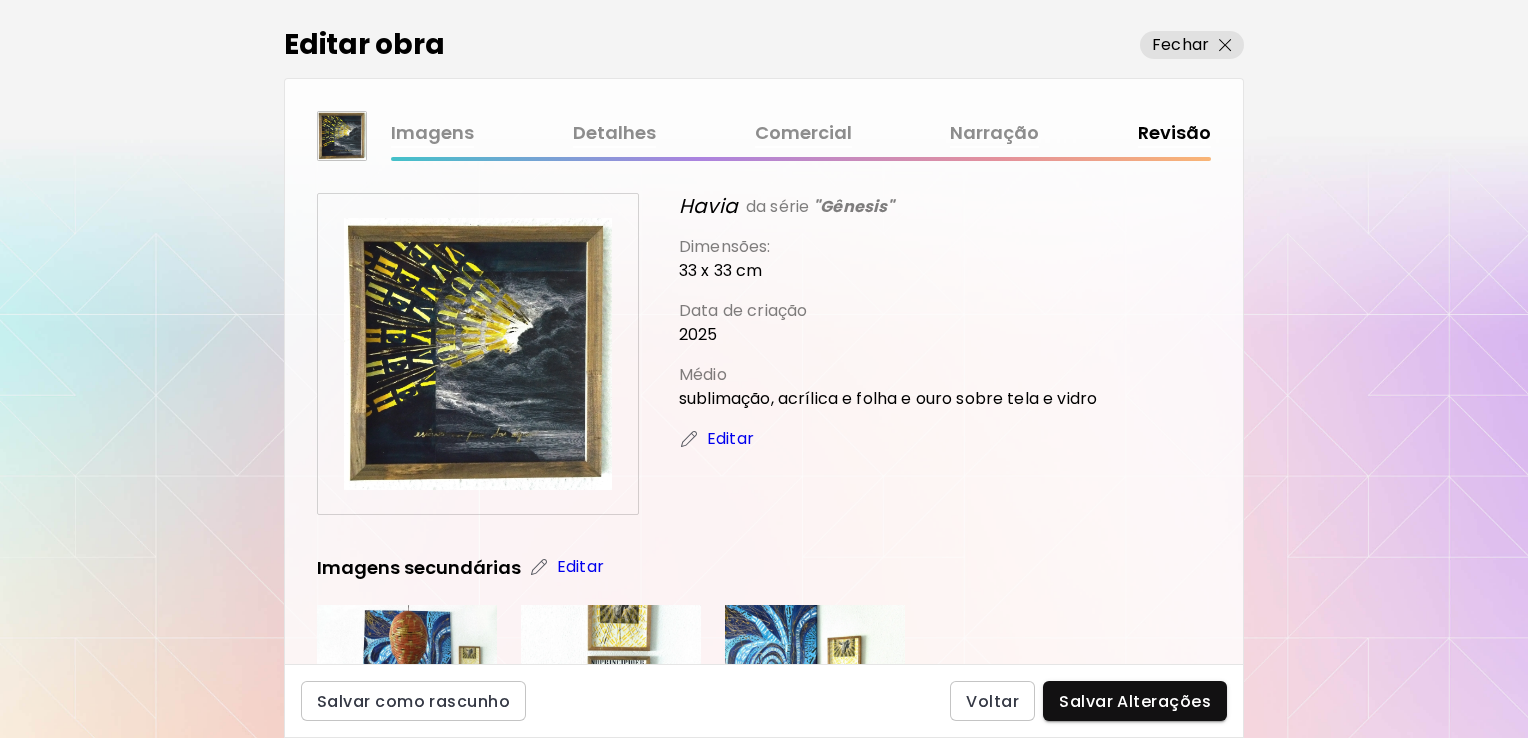 click on "Salvar Alterações" at bounding box center [1135, 701] 